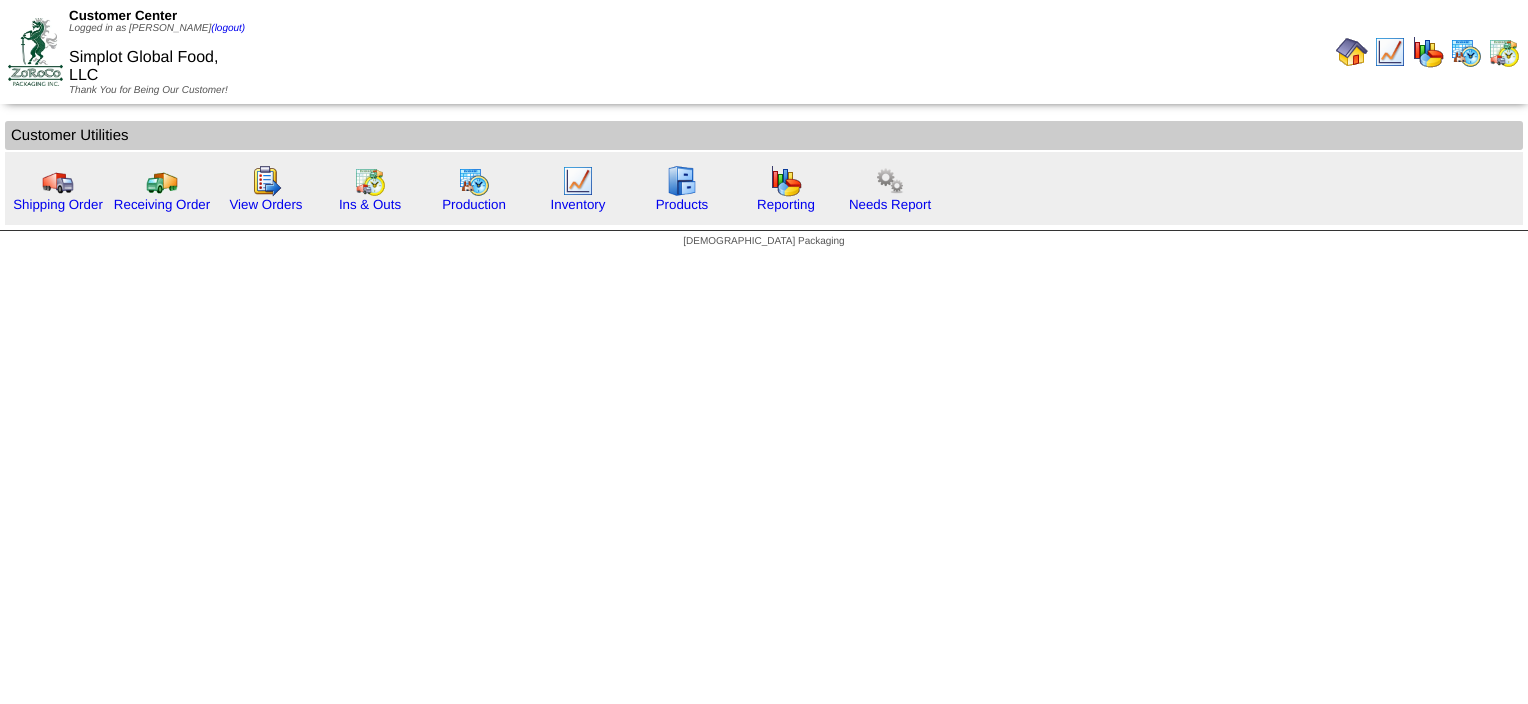 scroll, scrollTop: 0, scrollLeft: 0, axis: both 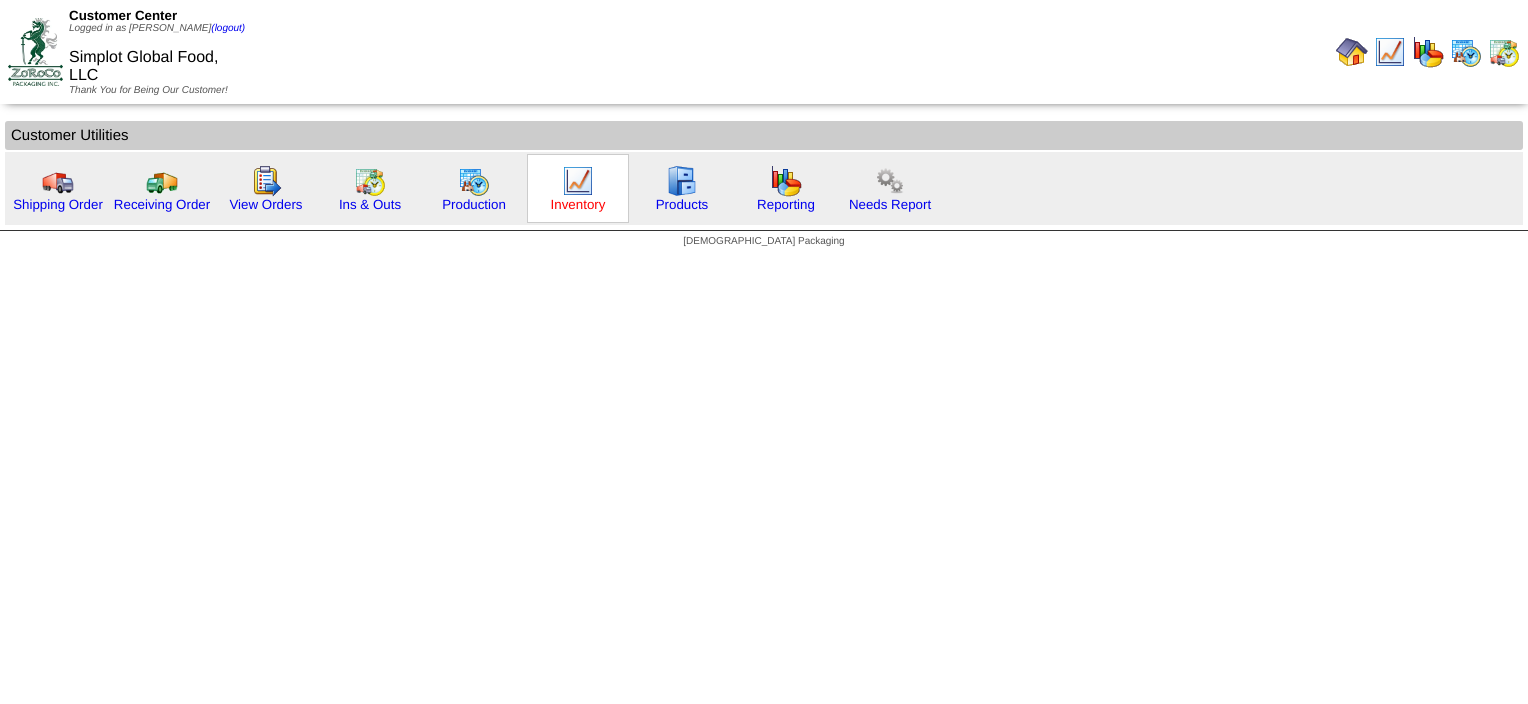 click on "Inventory" at bounding box center [578, 204] 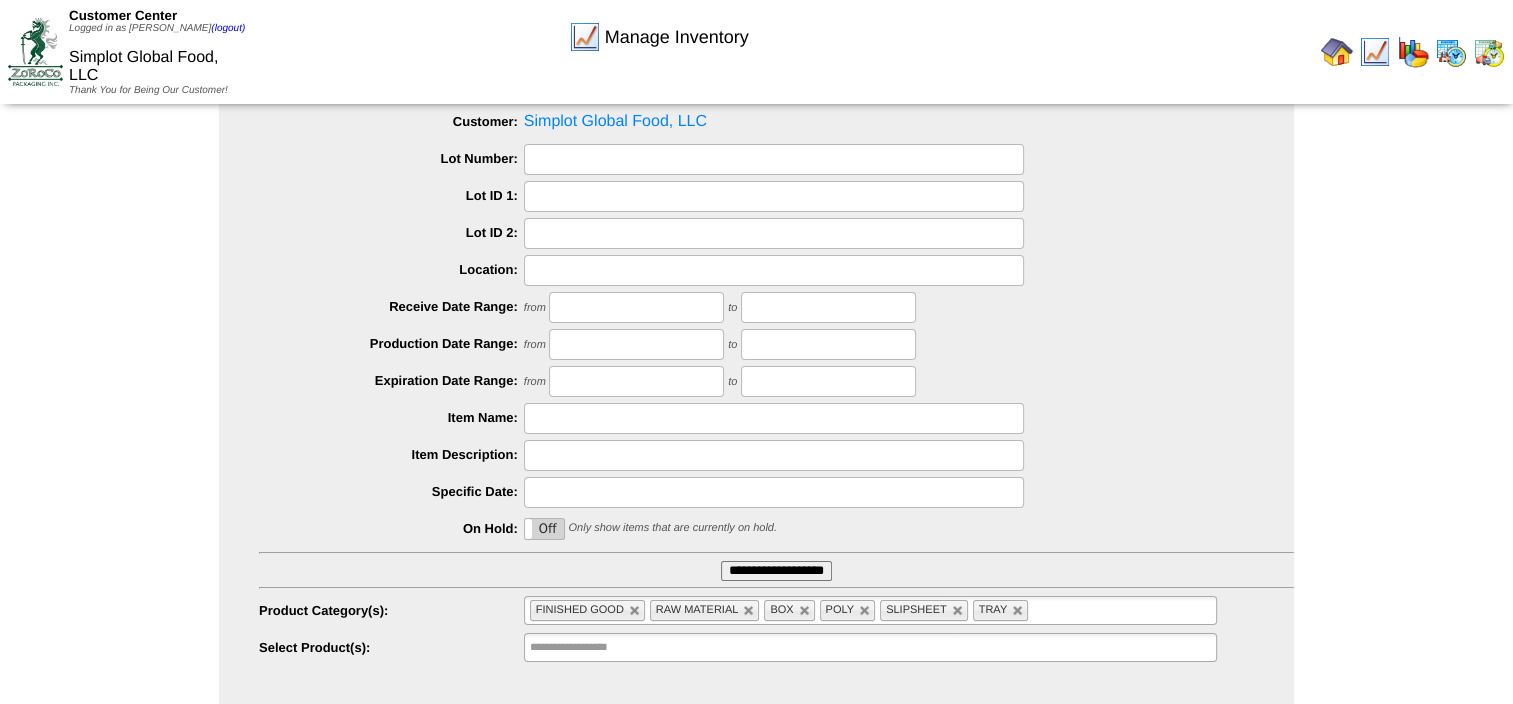 scroll, scrollTop: 88, scrollLeft: 0, axis: vertical 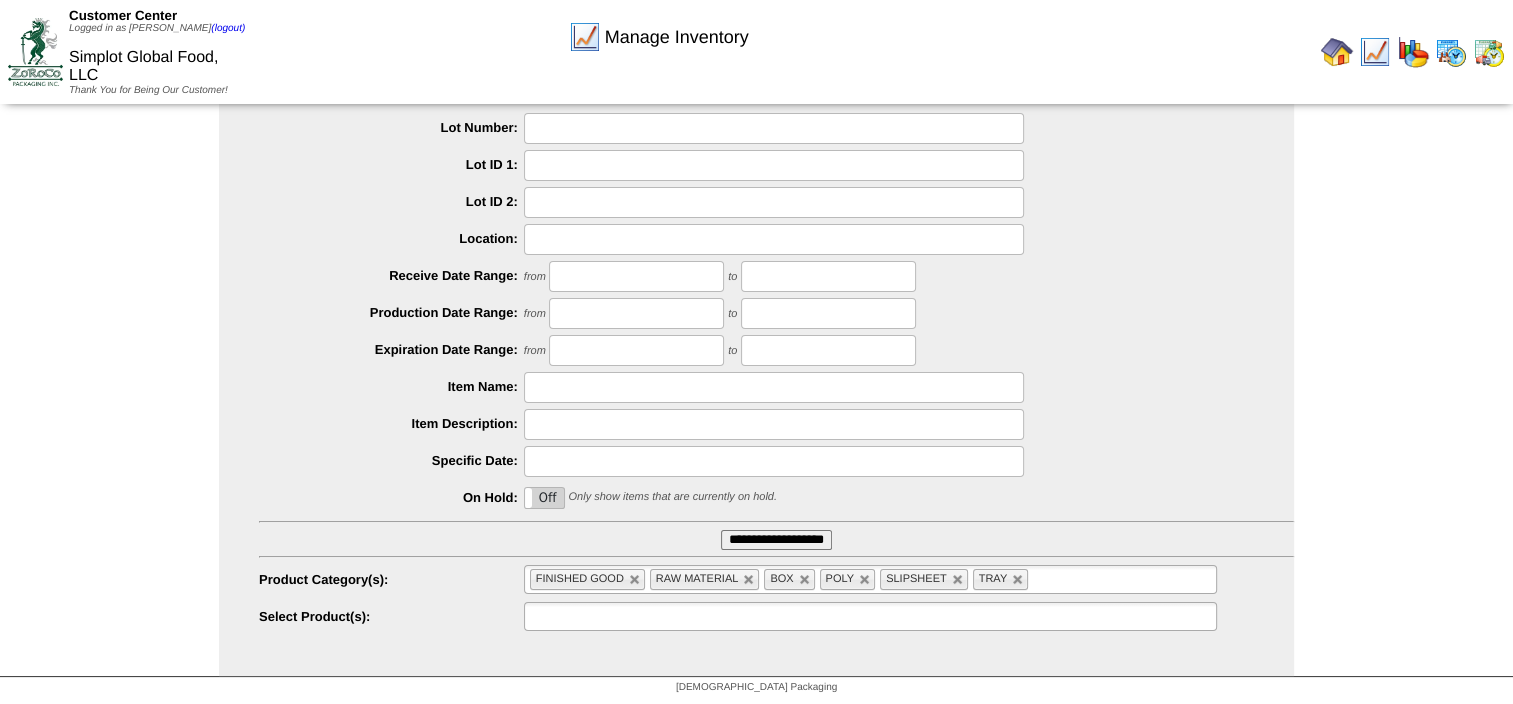click at bounding box center [594, 616] 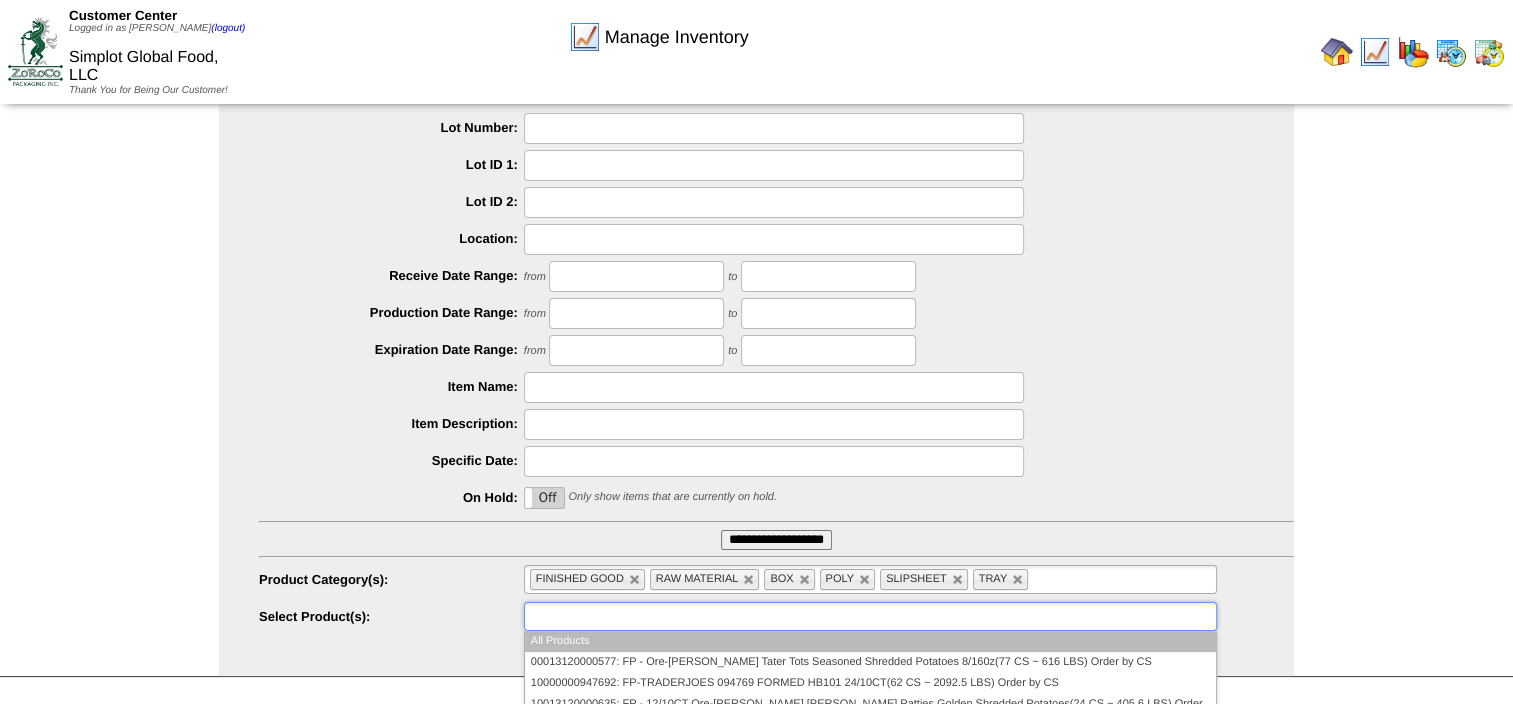 paste on "**********" 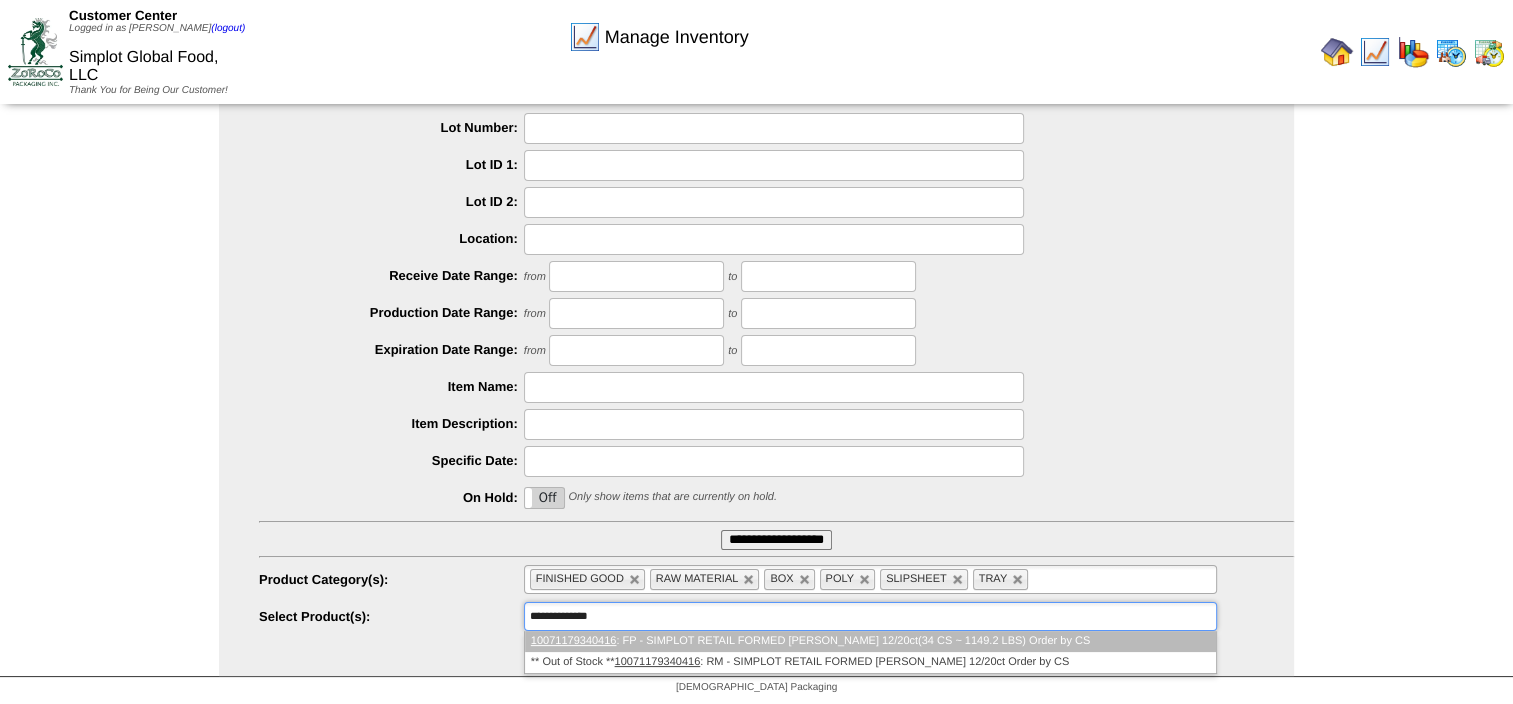 scroll, scrollTop: 0, scrollLeft: 0, axis: both 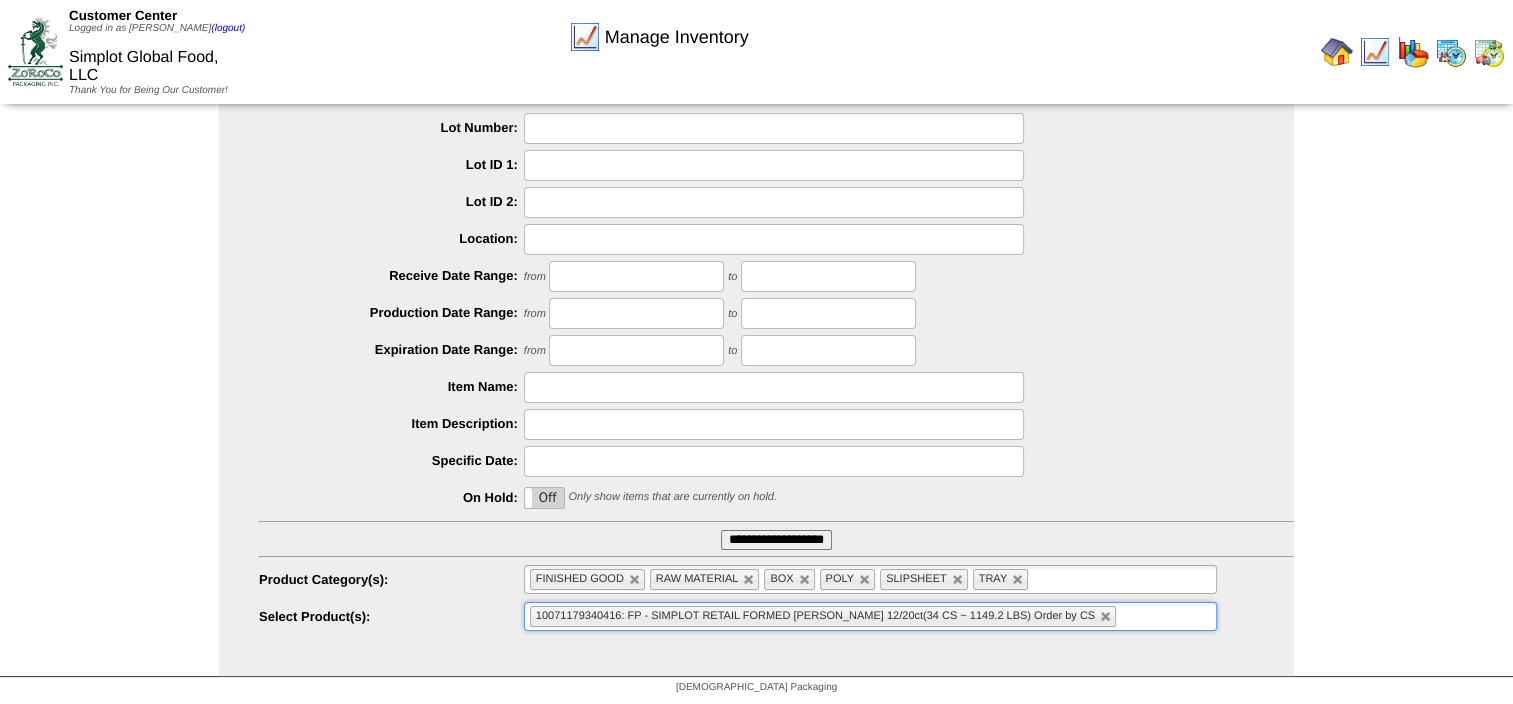 click on "**********" at bounding box center [776, 540] 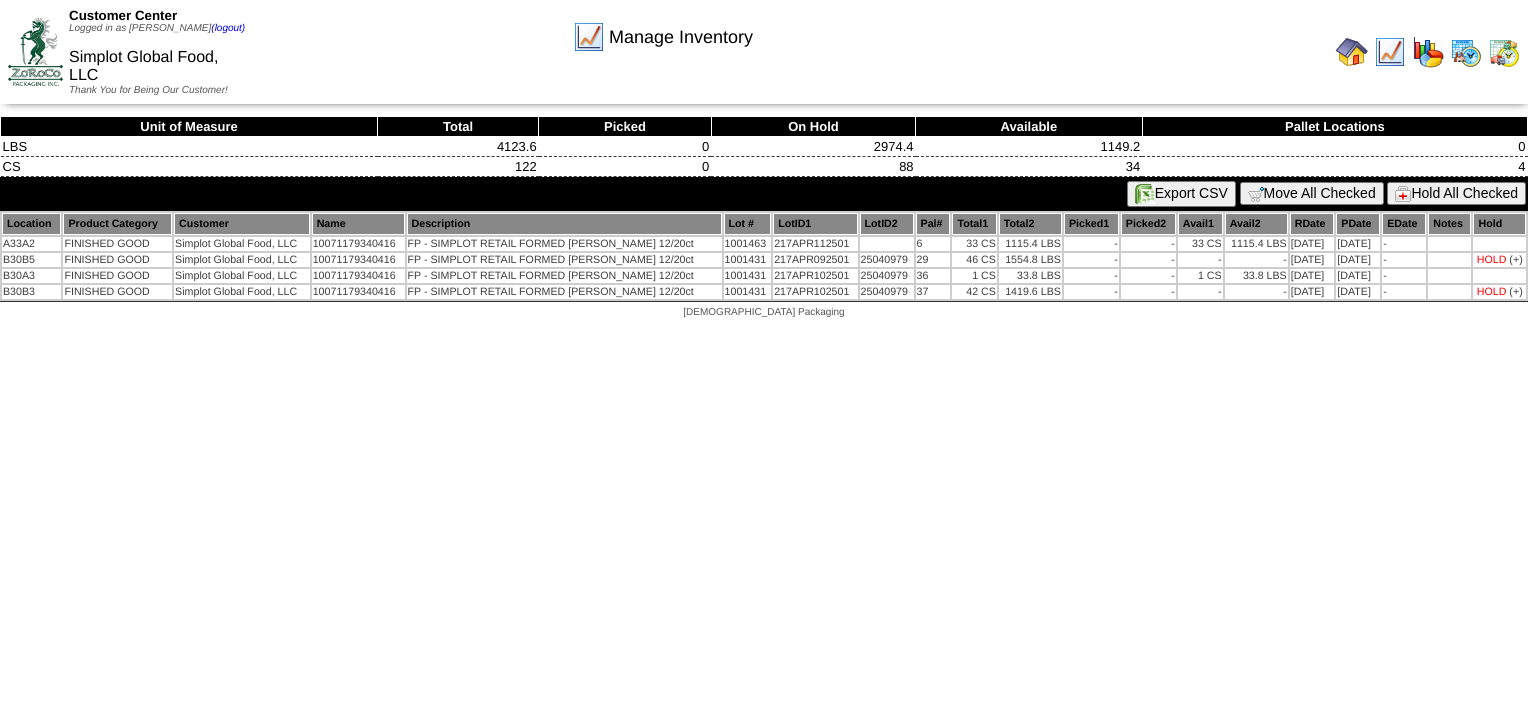 scroll, scrollTop: 0, scrollLeft: 0, axis: both 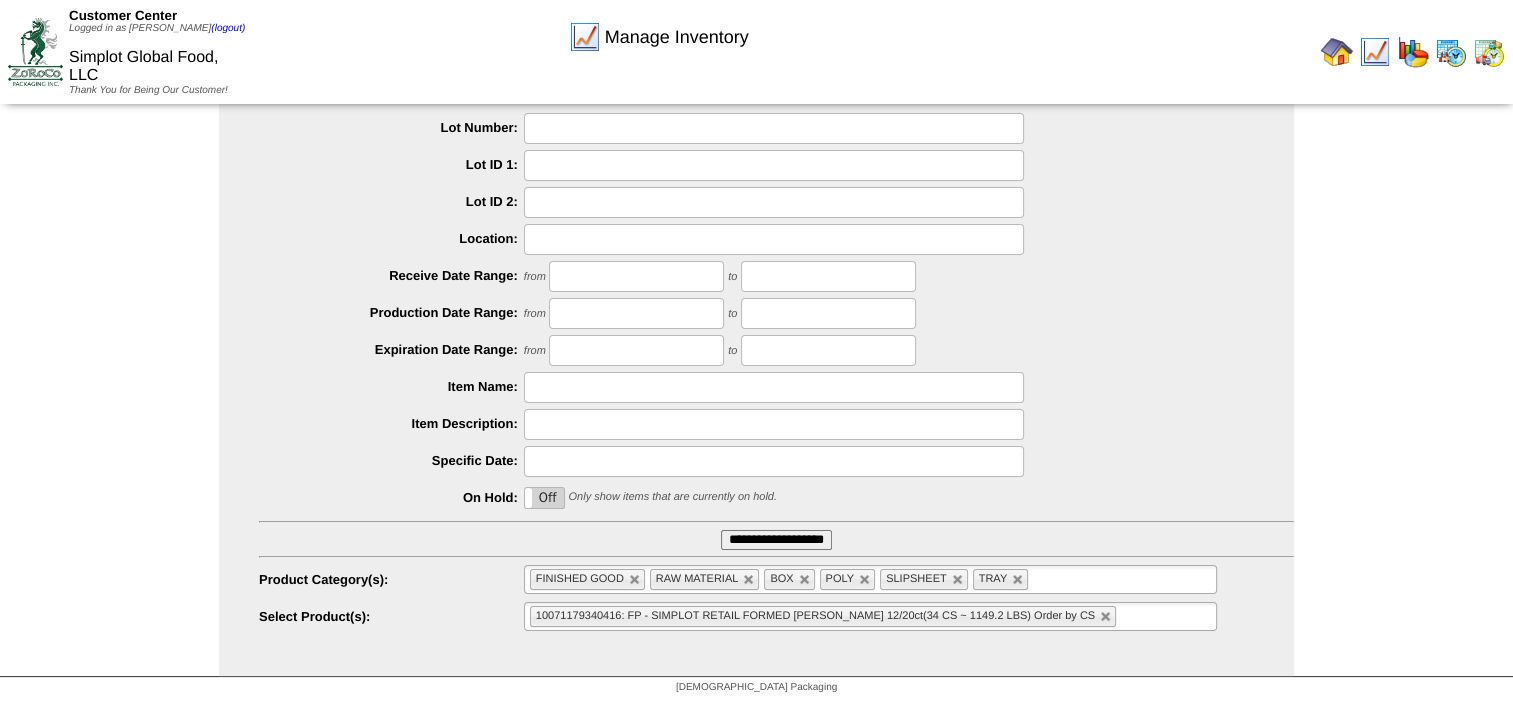 click at bounding box center (1106, 617) 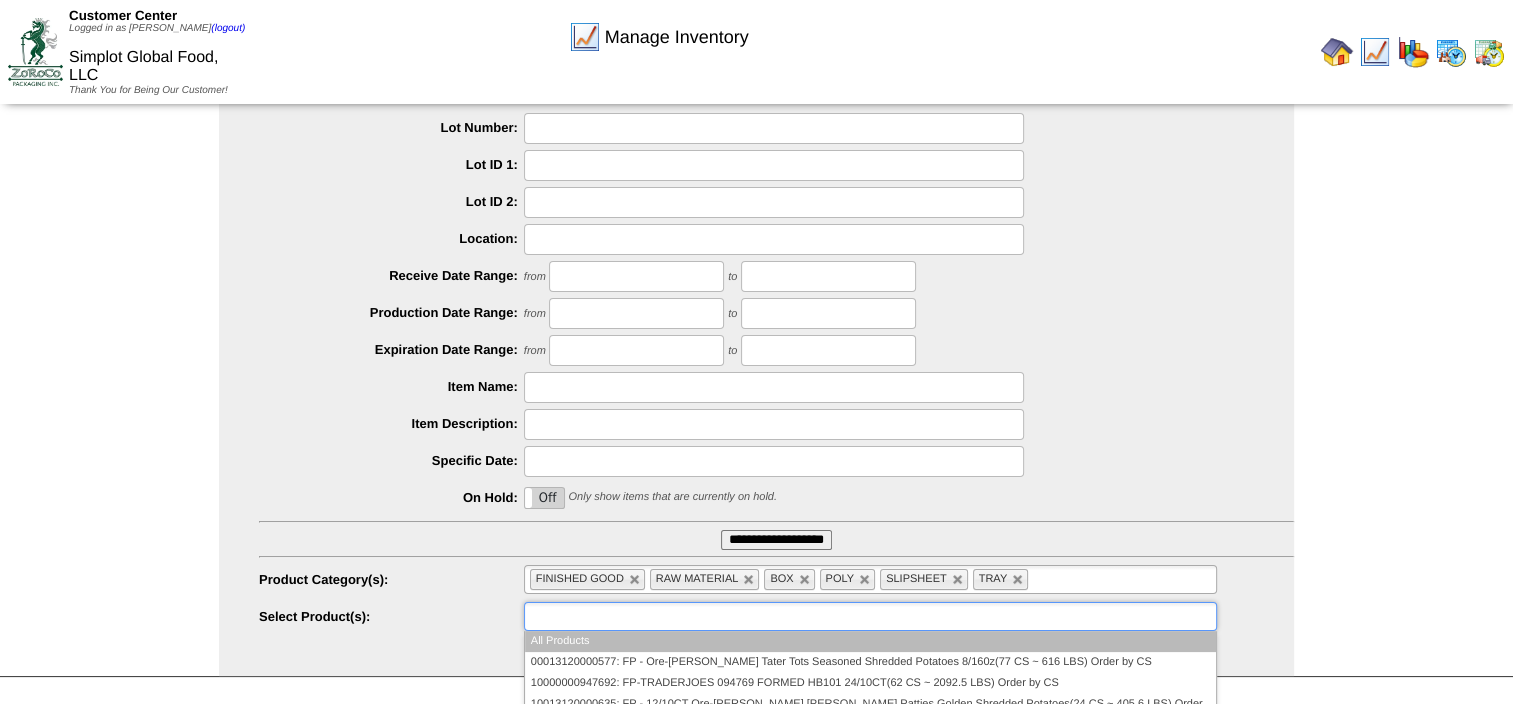 click at bounding box center [870, 616] 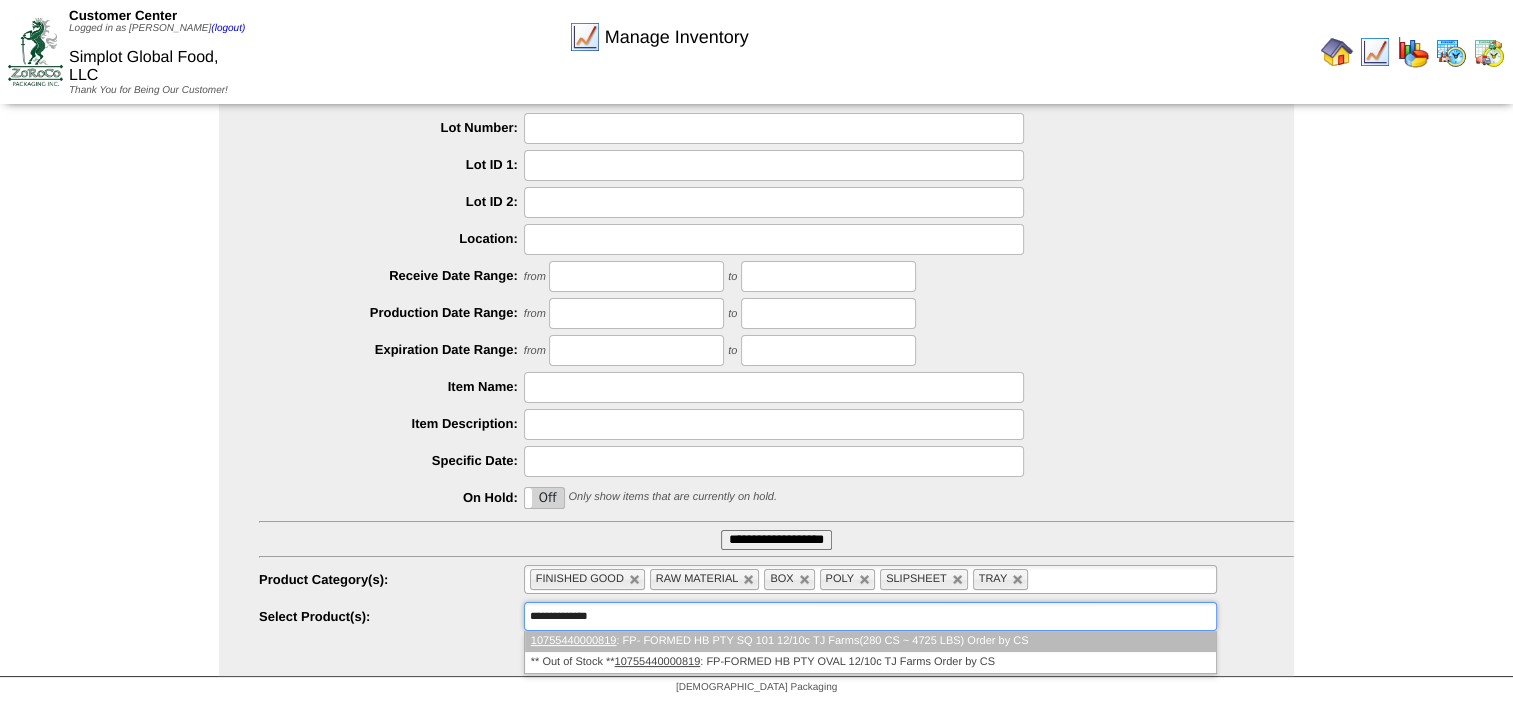 scroll, scrollTop: 0, scrollLeft: 0, axis: both 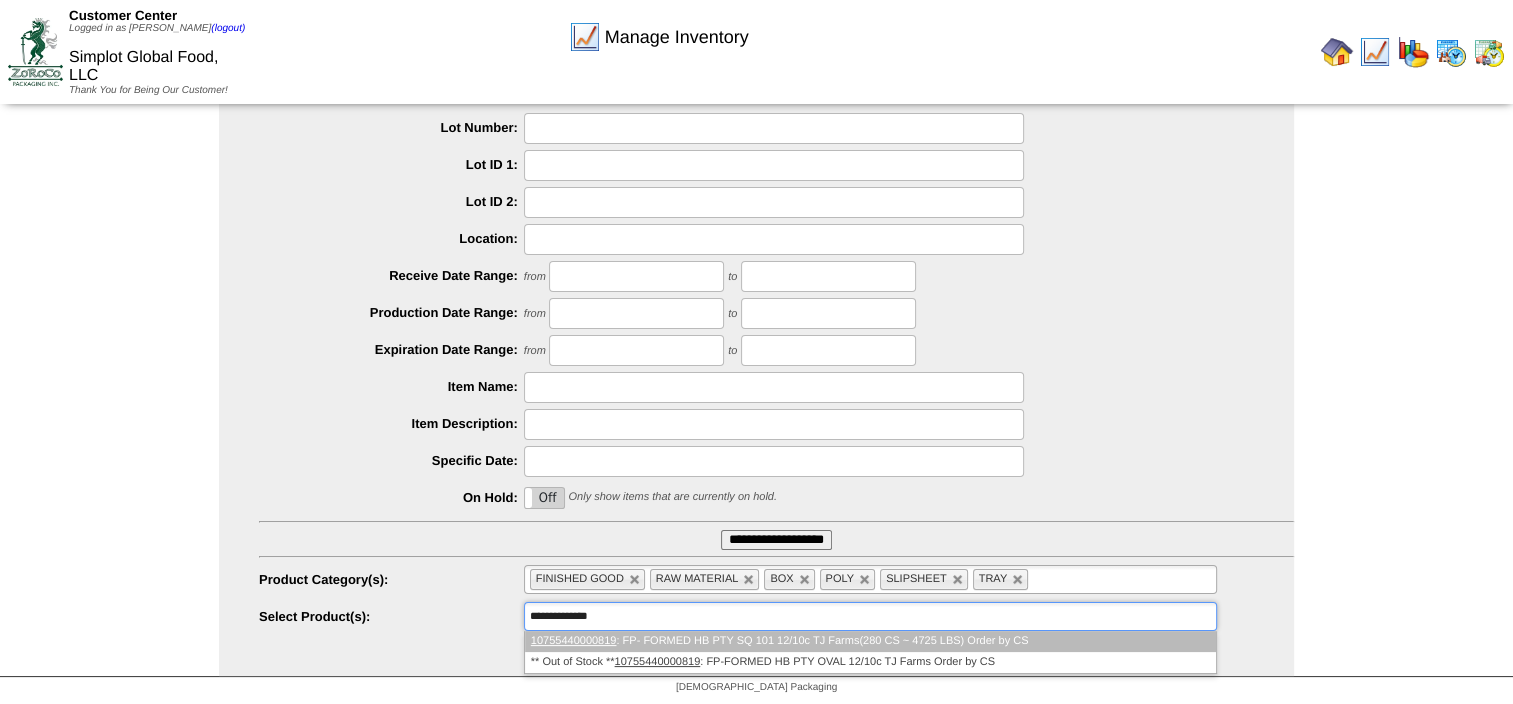type on "**********" 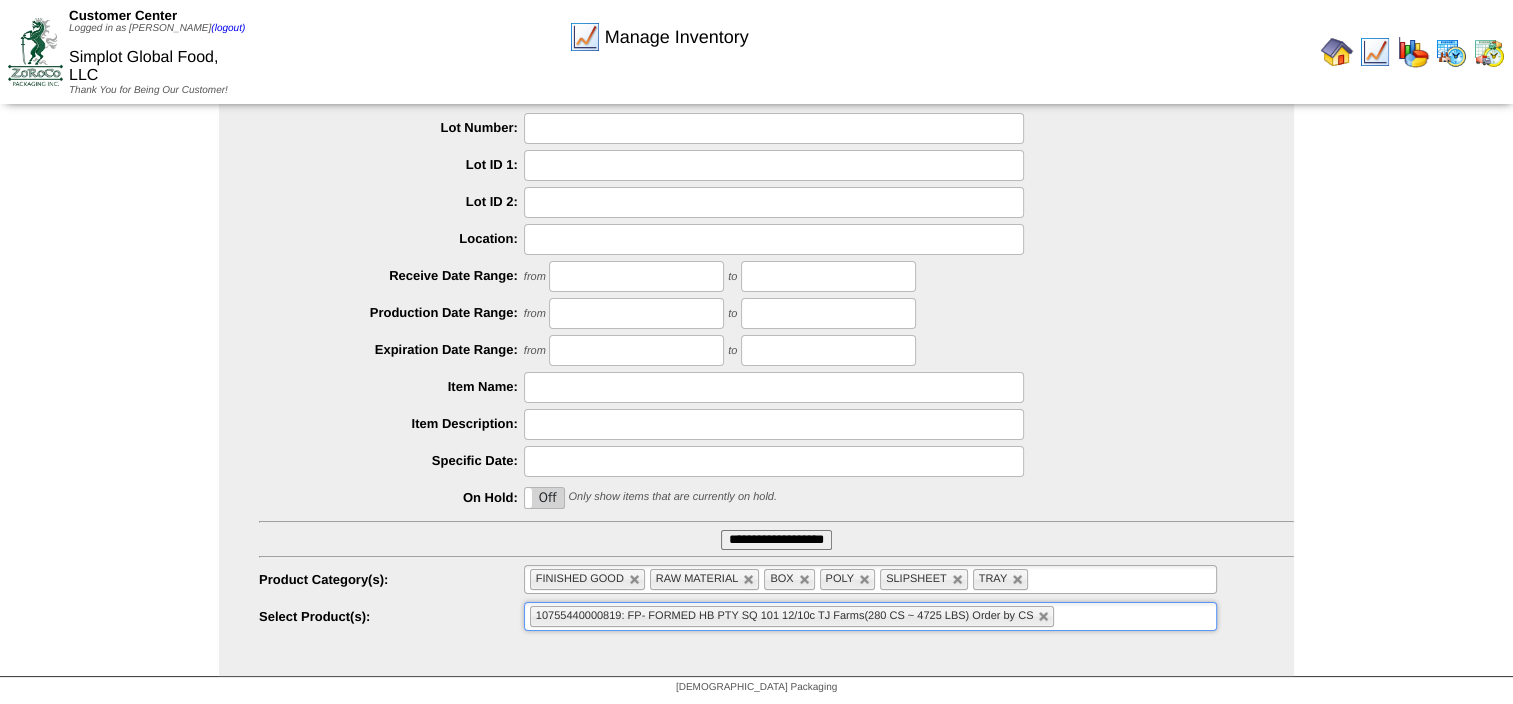 click on "**********" at bounding box center (776, 540) 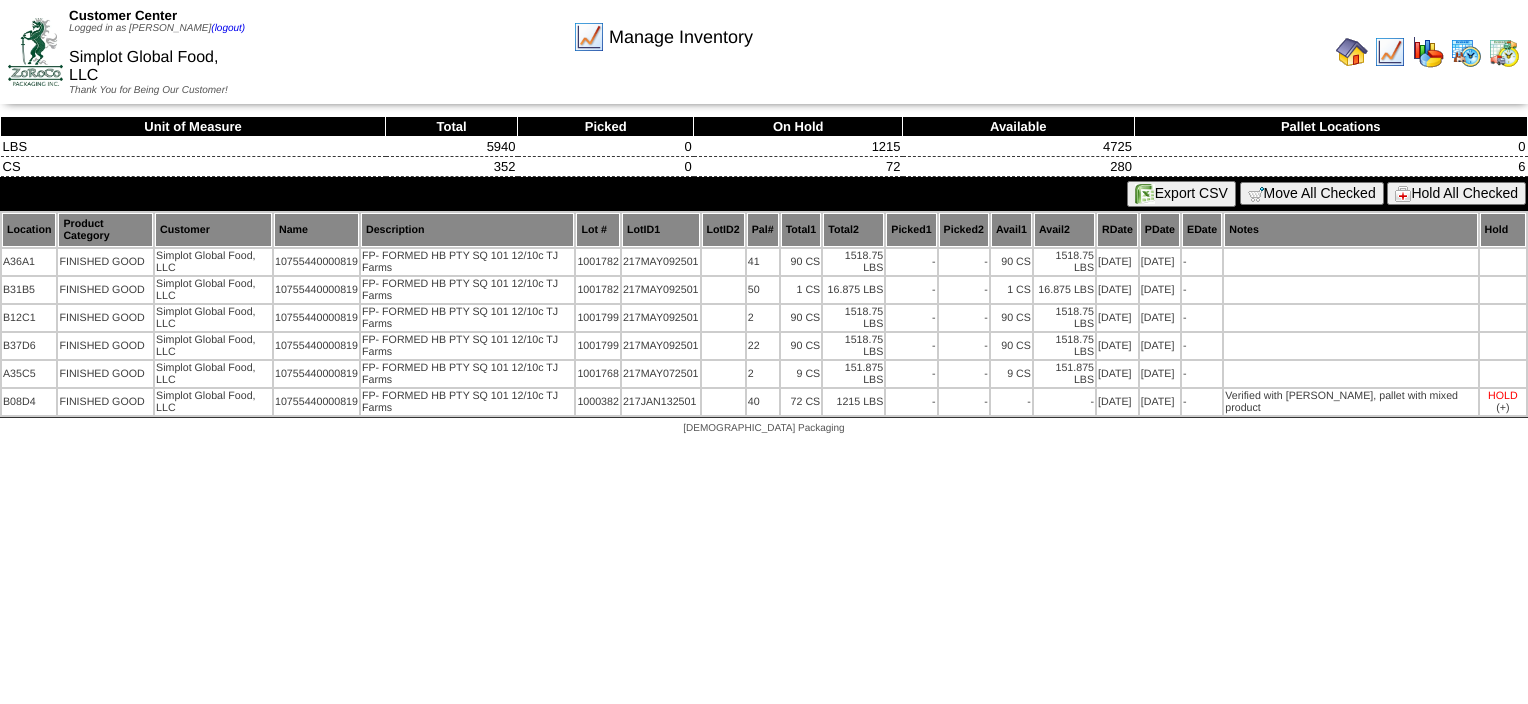 scroll, scrollTop: 0, scrollLeft: 0, axis: both 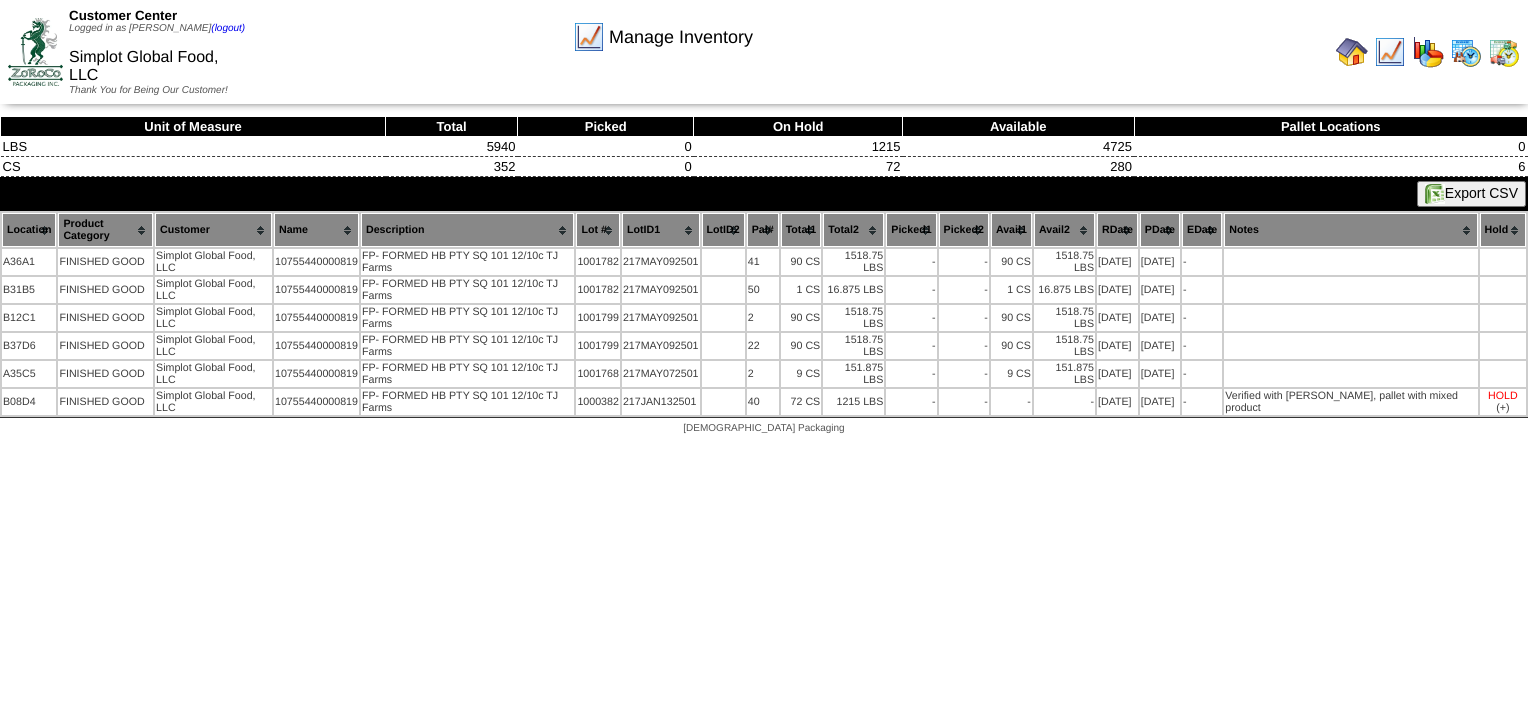 click at bounding box center (1352, 52) 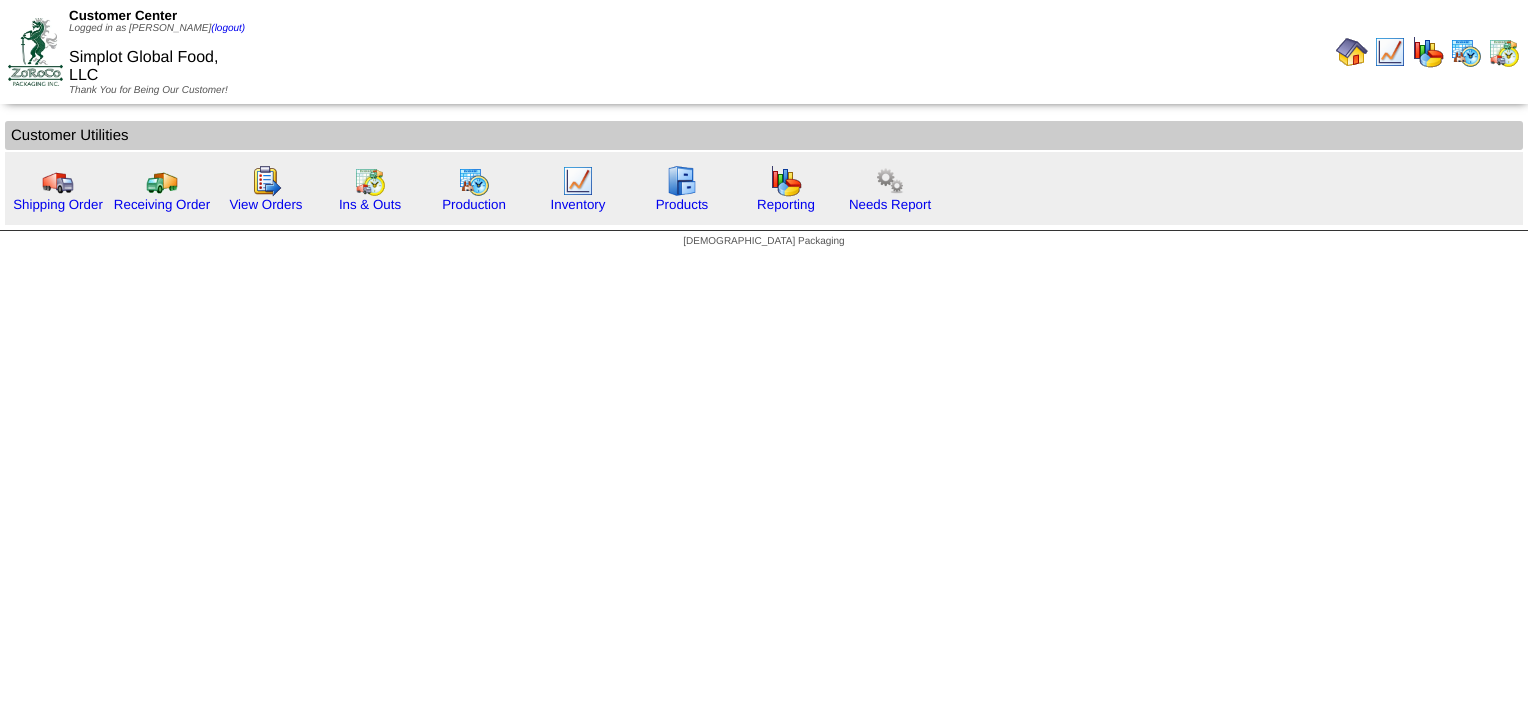 scroll, scrollTop: 0, scrollLeft: 0, axis: both 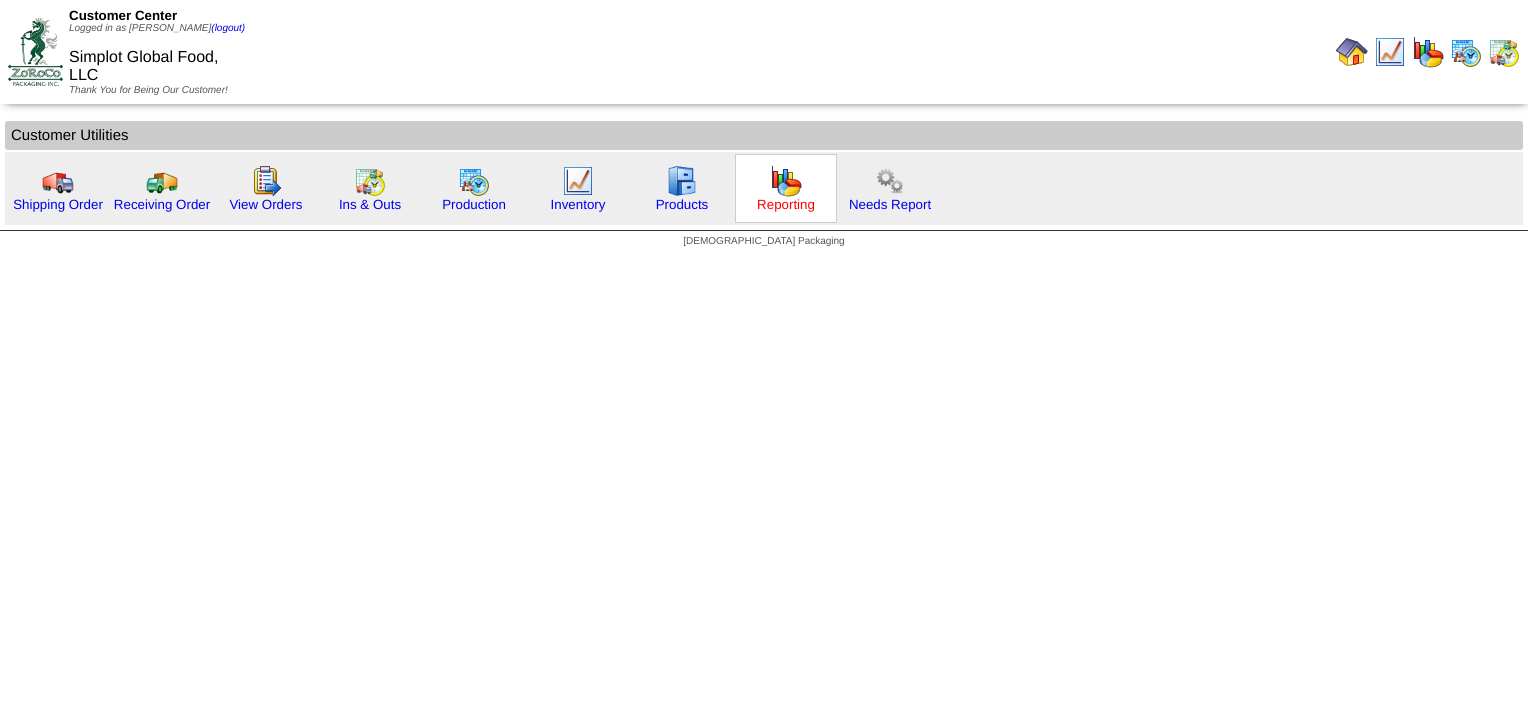 click on "Reporting" at bounding box center (786, 204) 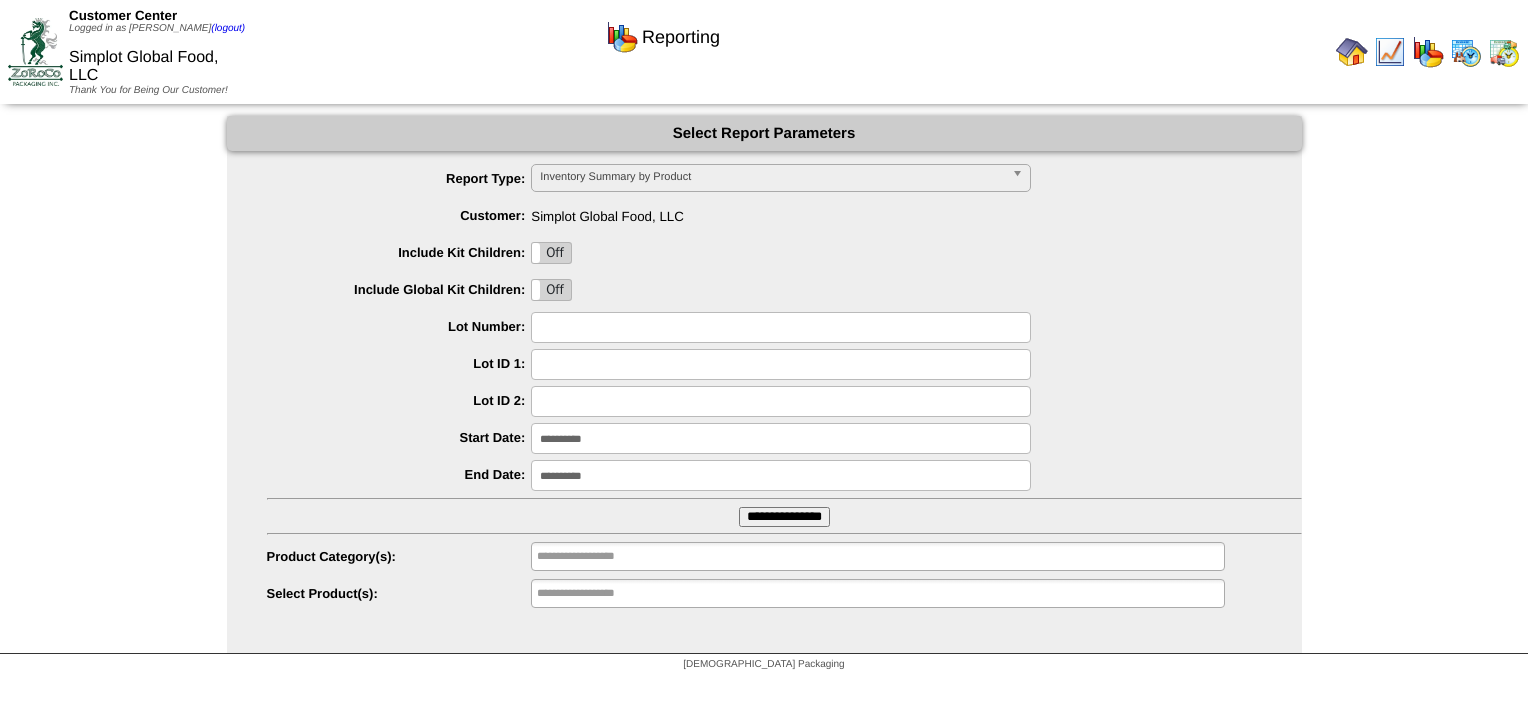 scroll, scrollTop: 0, scrollLeft: 0, axis: both 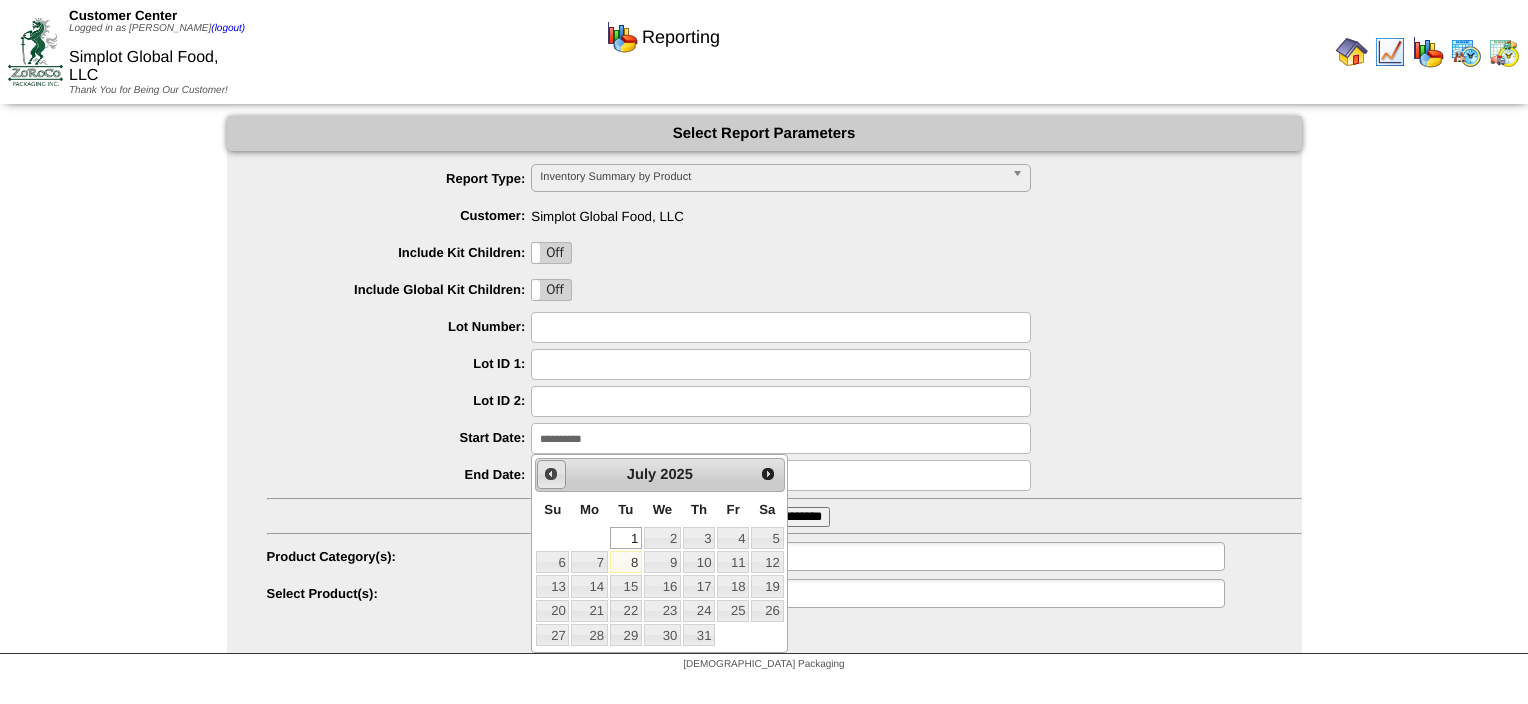 click on "Prev" at bounding box center (551, 474) 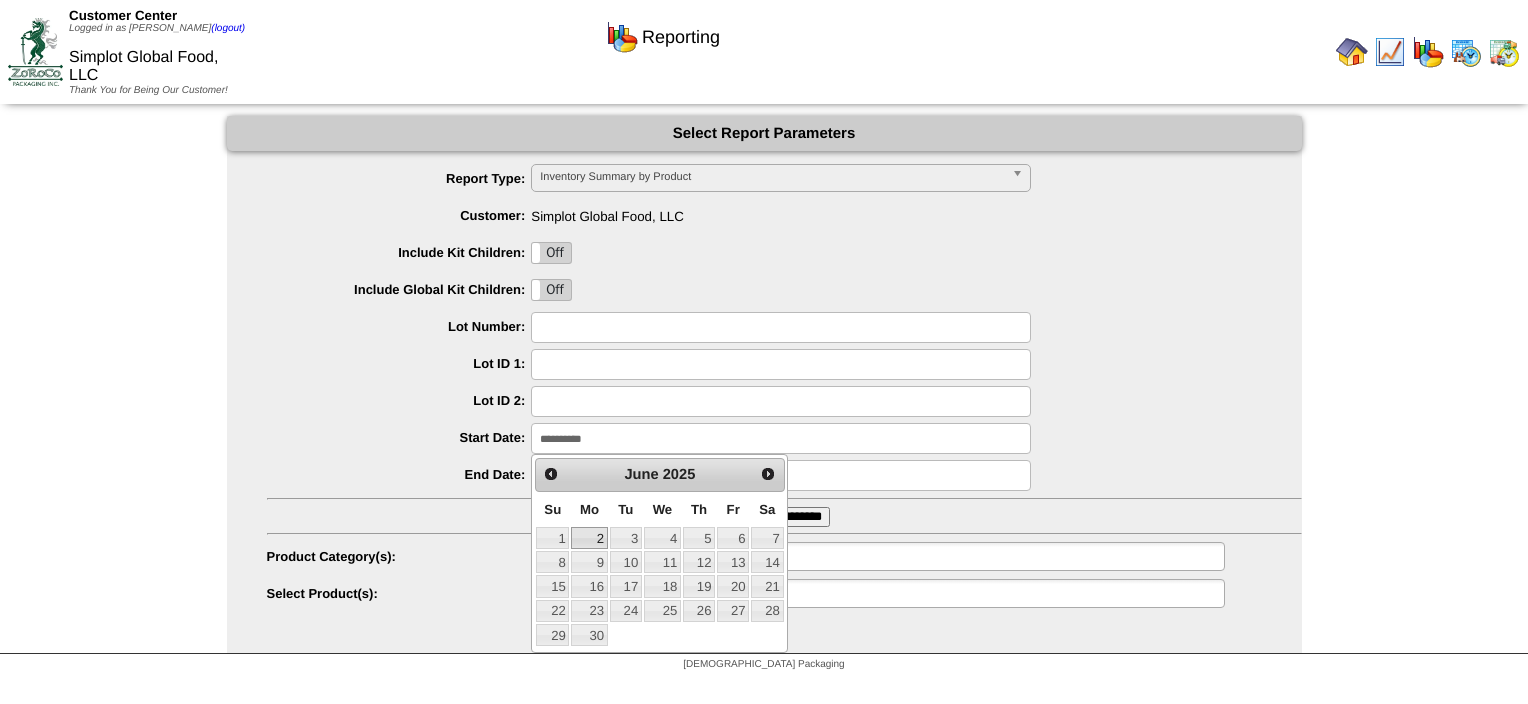 click on "2" at bounding box center [589, 538] 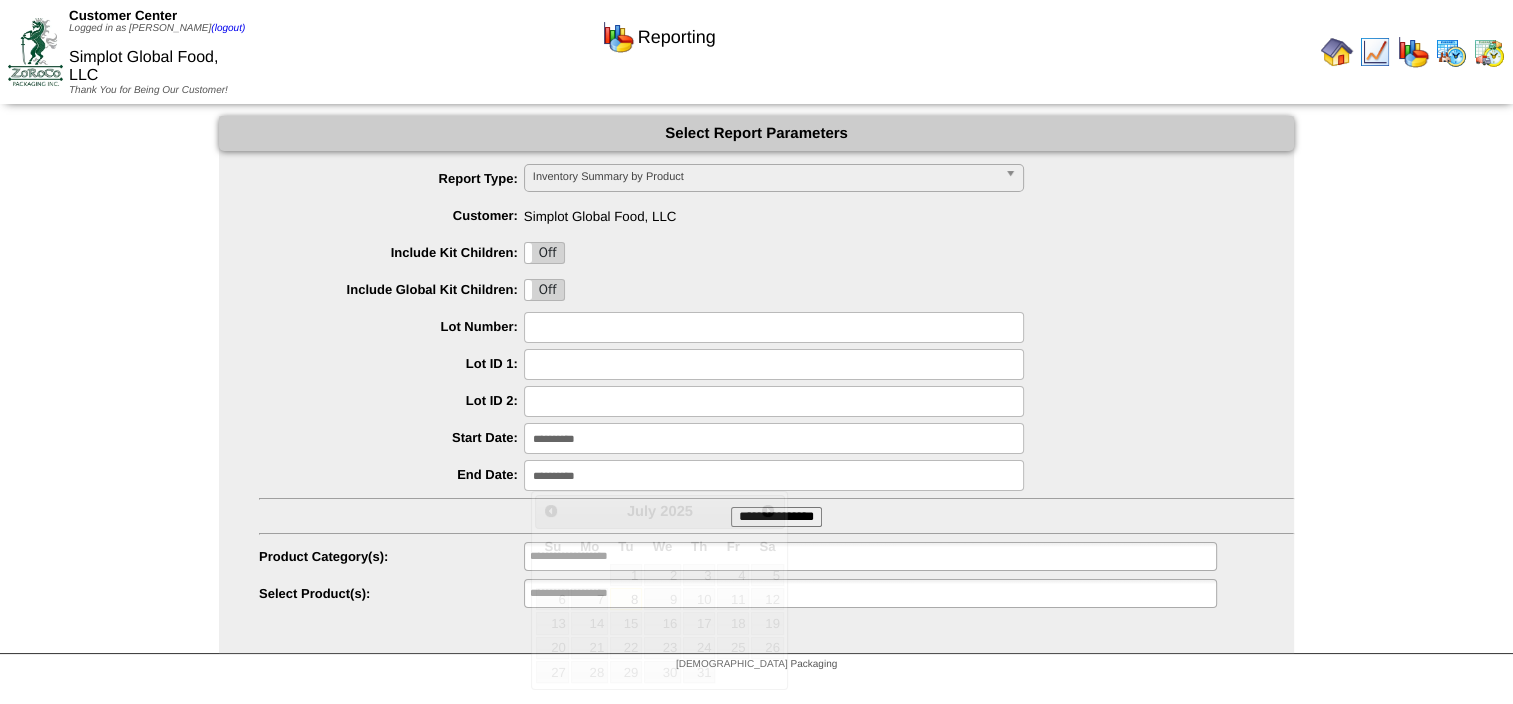 click on "**********" at bounding box center (774, 475) 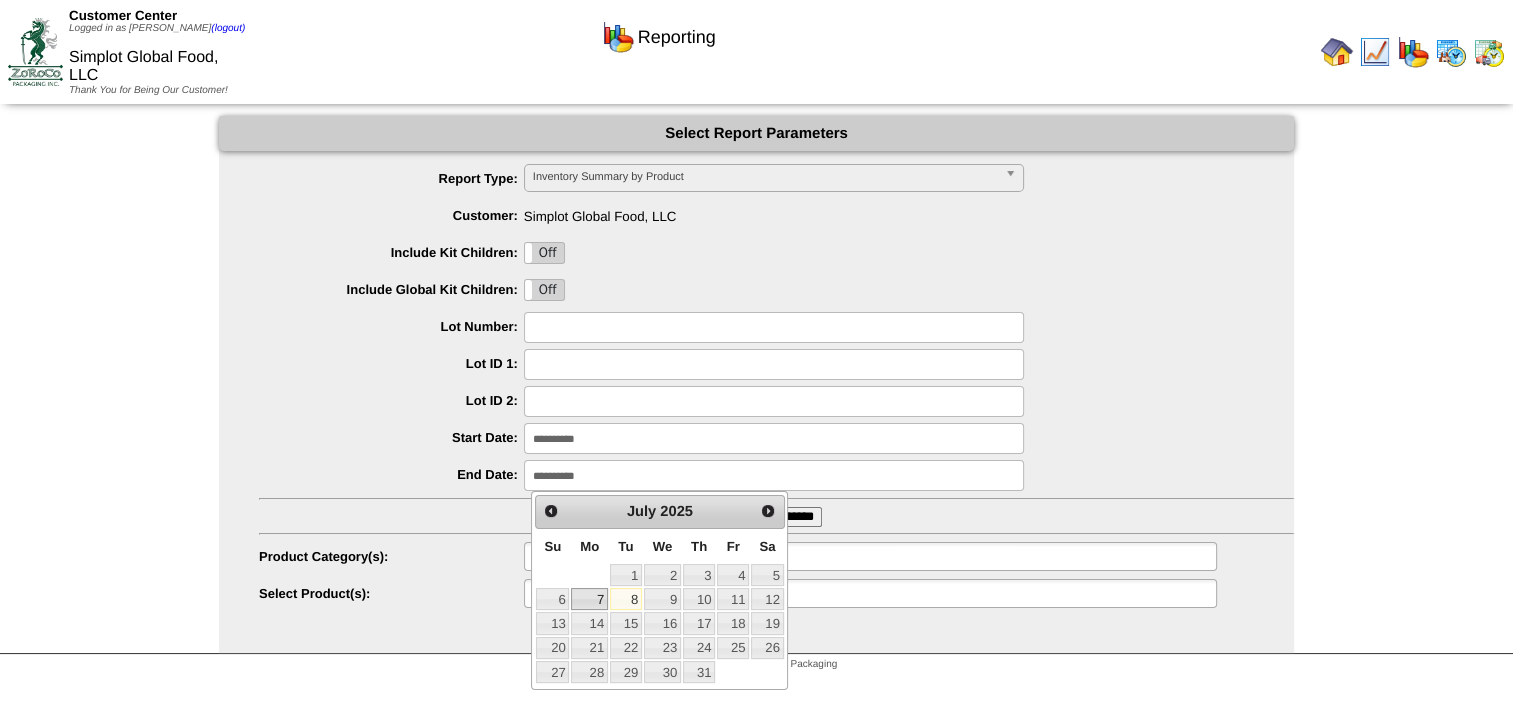 click on "7" at bounding box center (589, 599) 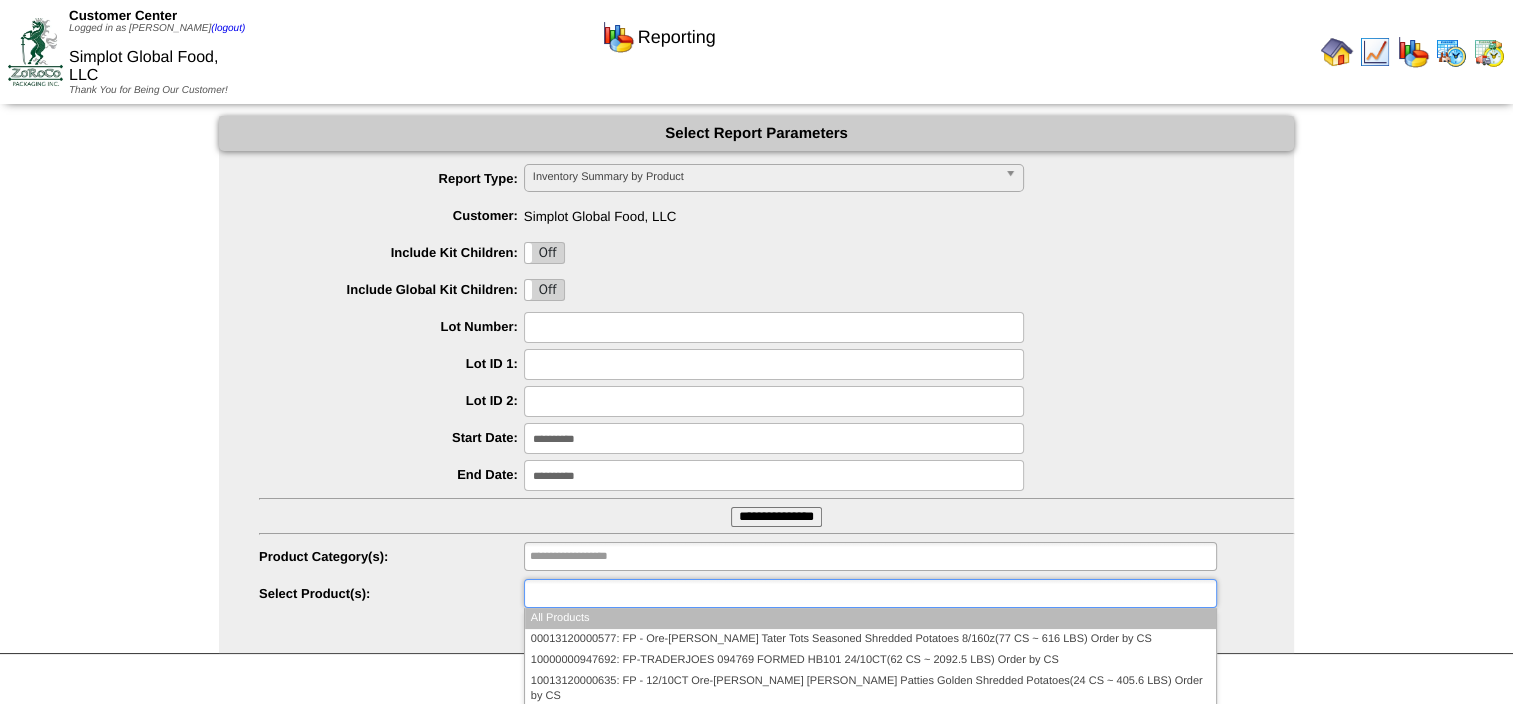 click at bounding box center (594, 593) 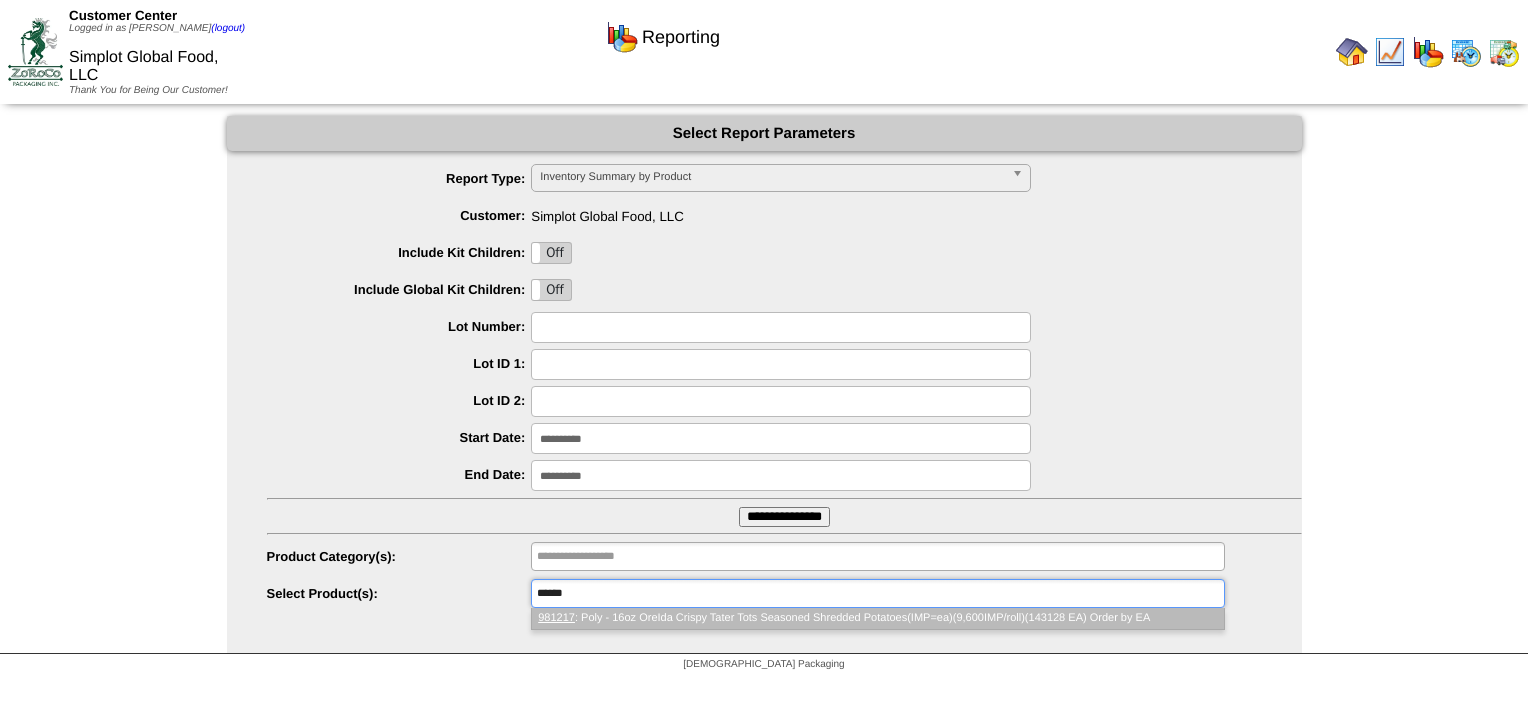 type on "******" 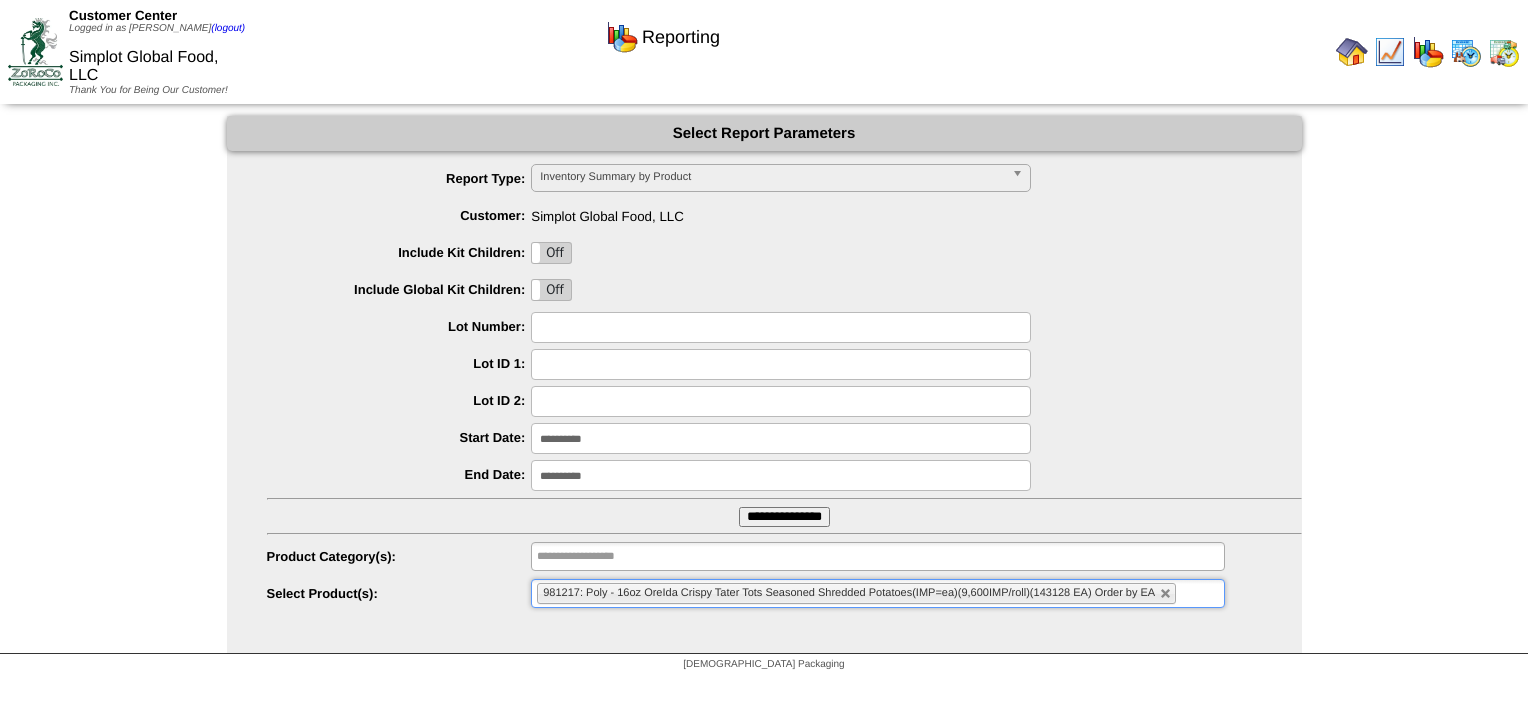 click on "Inventory Summary by Product" at bounding box center [772, 177] 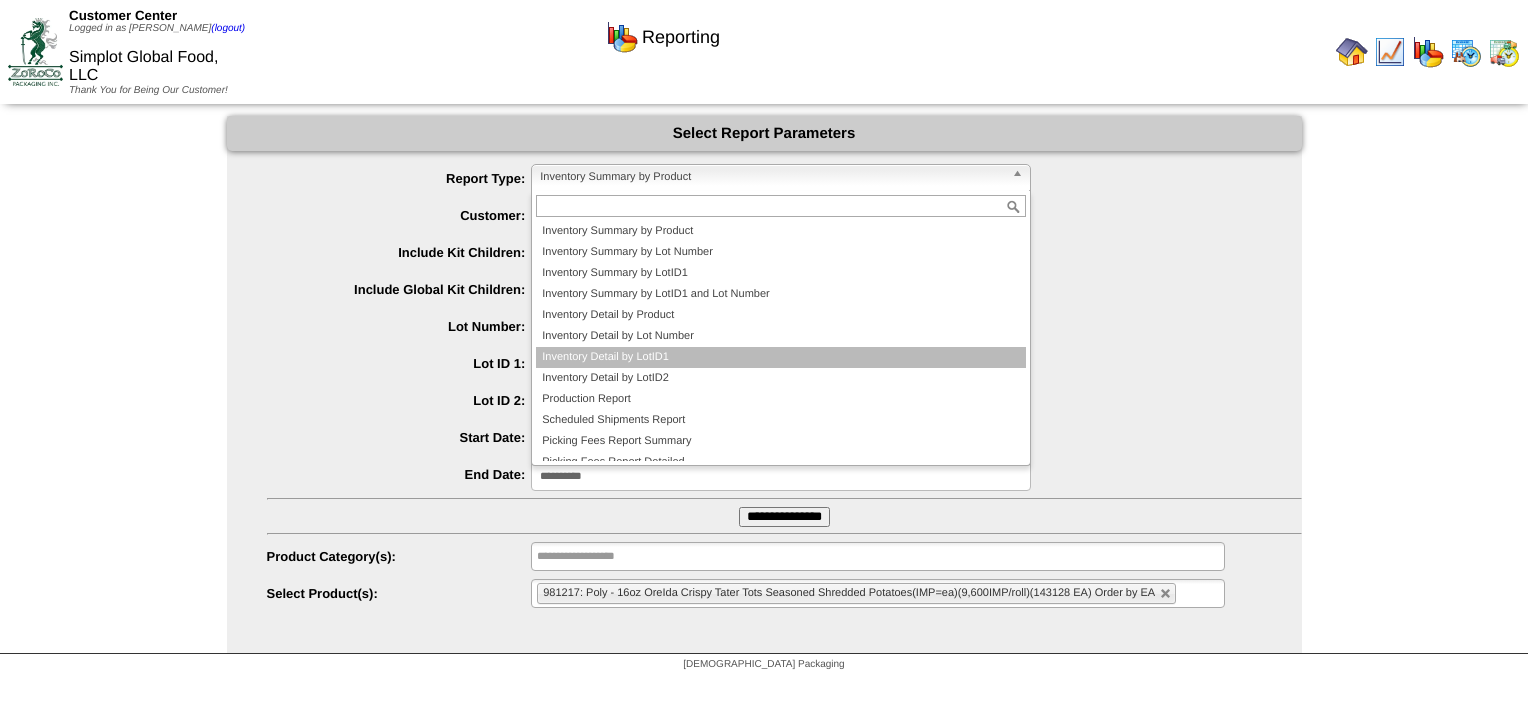 click on "Inventory Detail by LotID1" at bounding box center (781, 357) 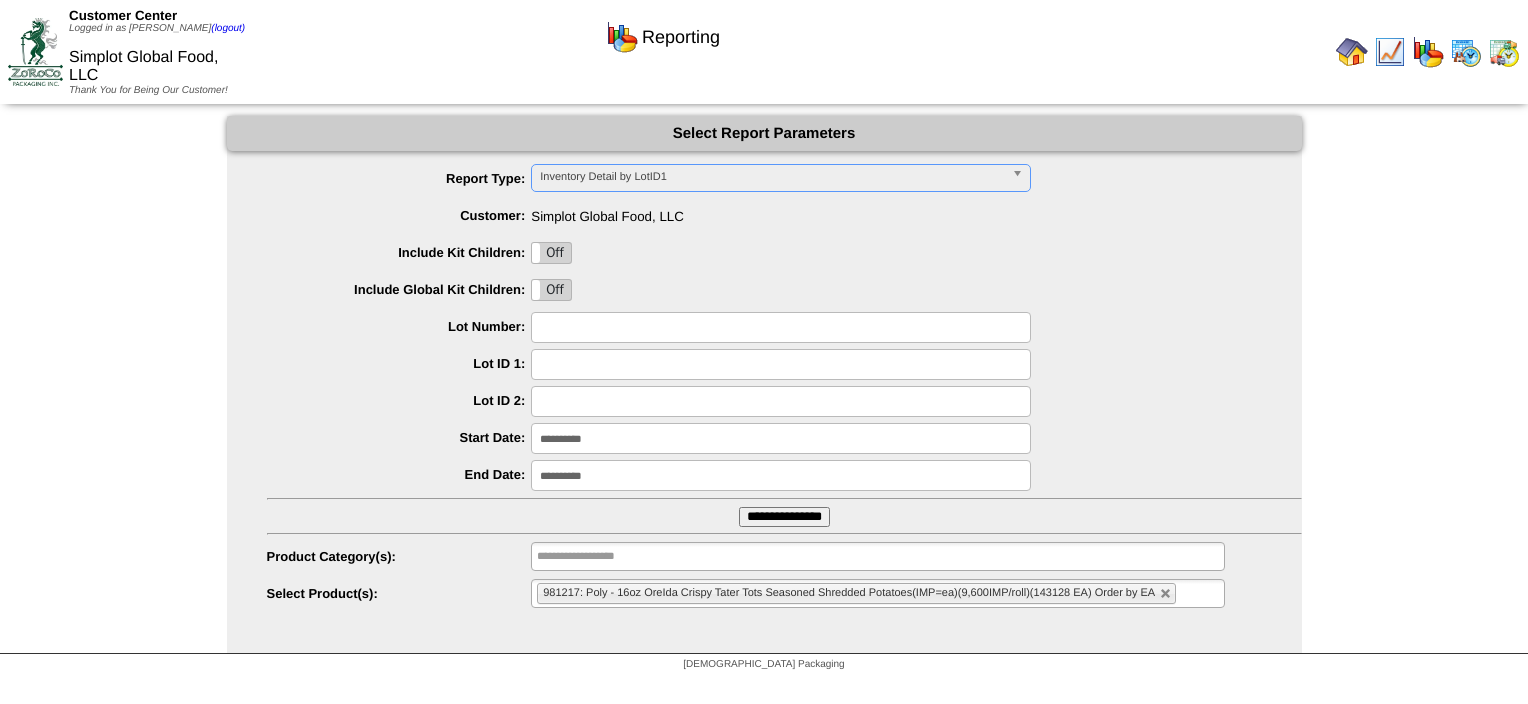 click on "**********" at bounding box center (784, 517) 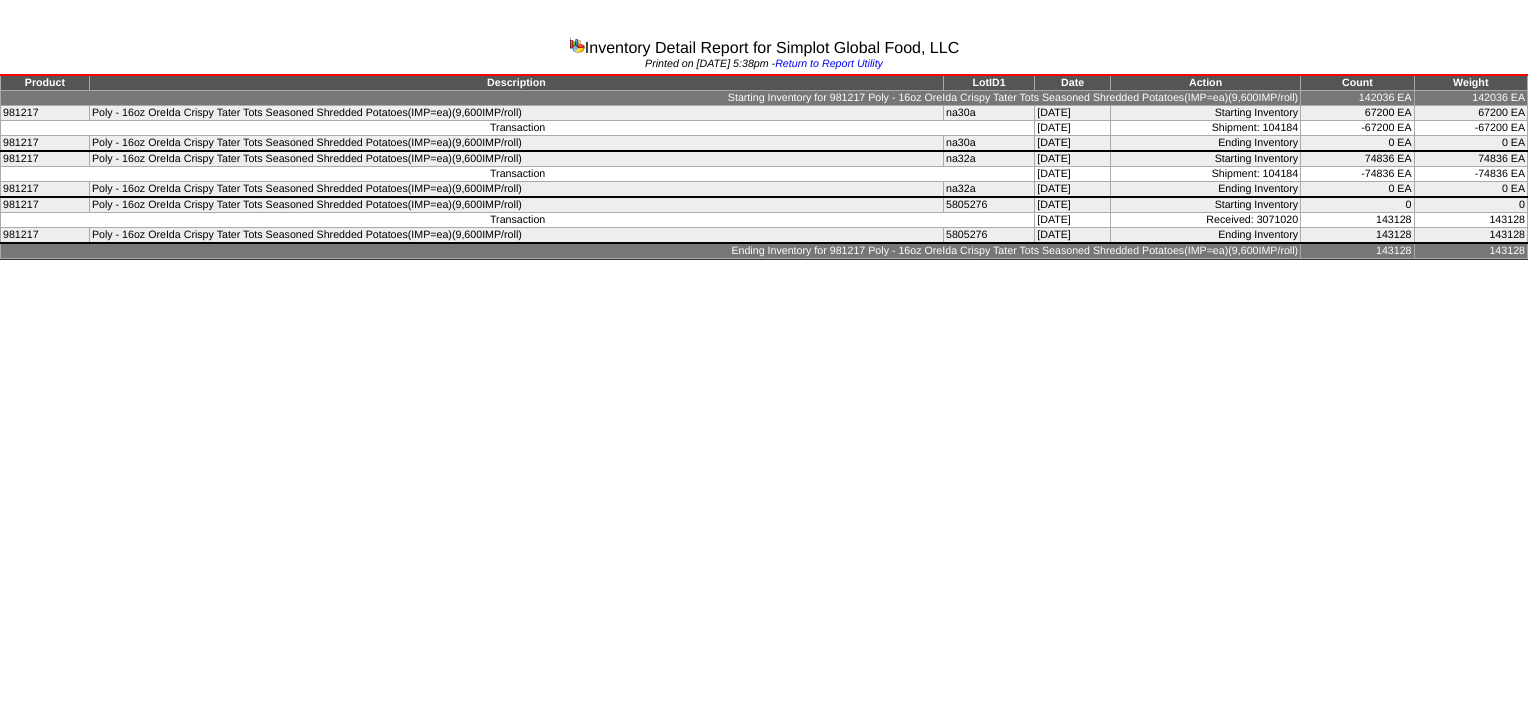 scroll, scrollTop: 0, scrollLeft: 0, axis: both 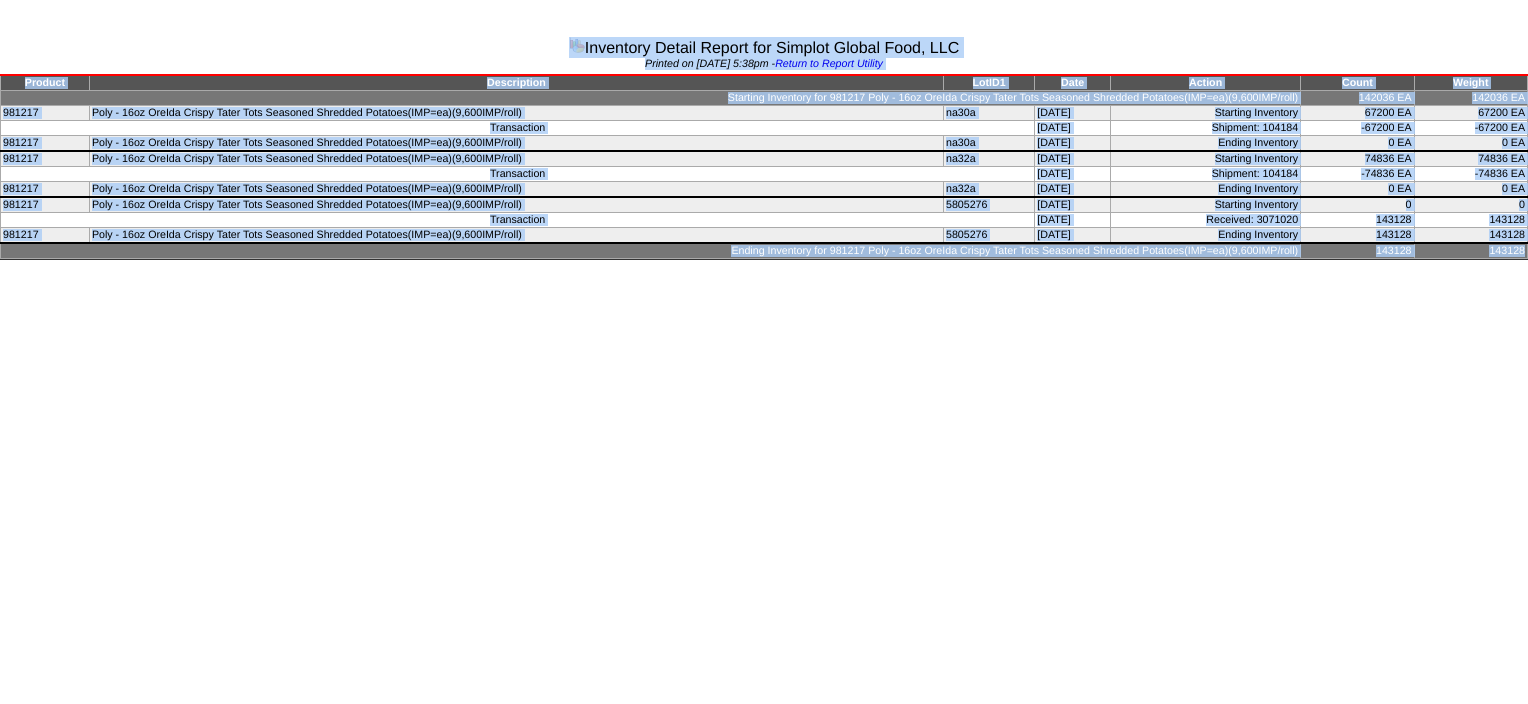 drag, startPoint x: 70, startPoint y: 44, endPoint x: 1200, endPoint y: 300, distance: 1158.6354 